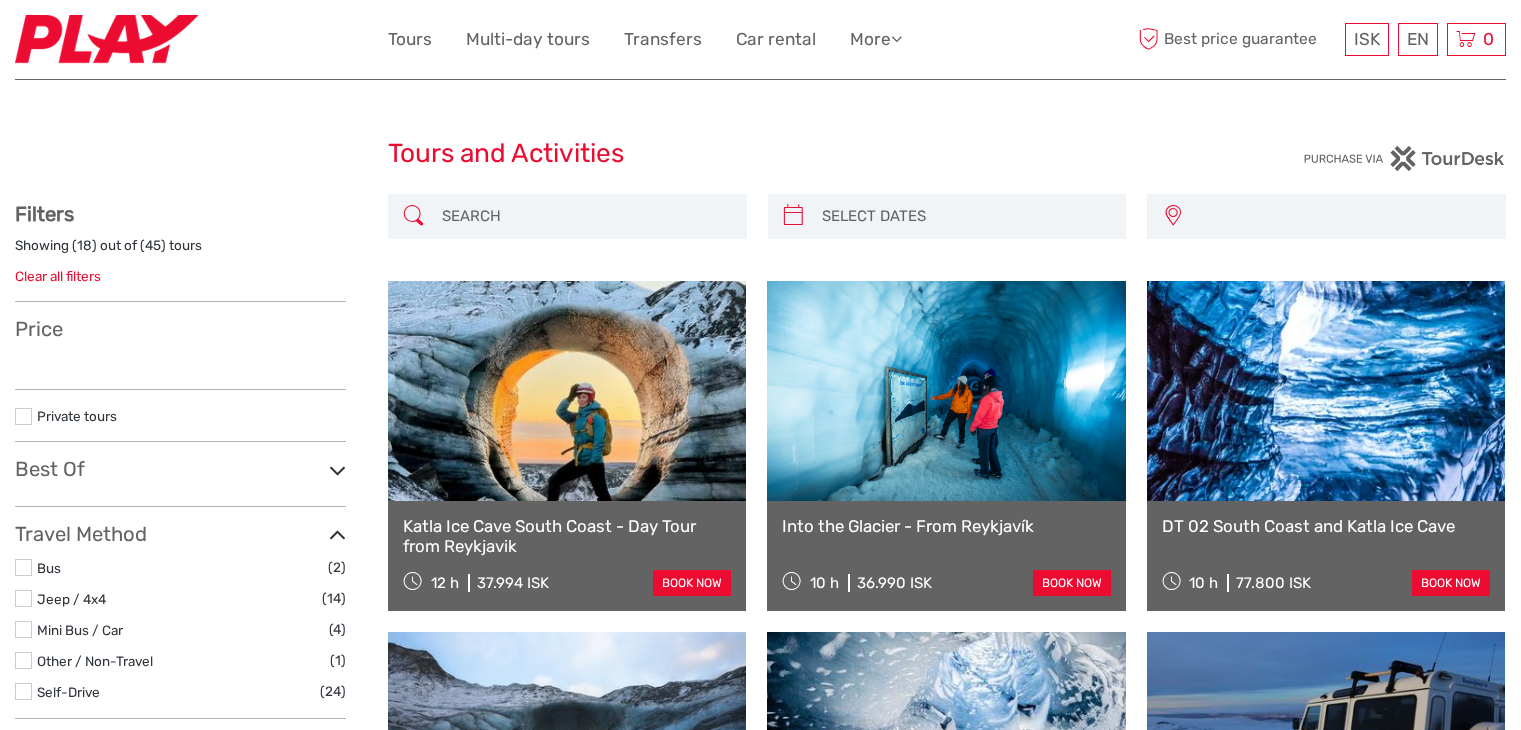 select 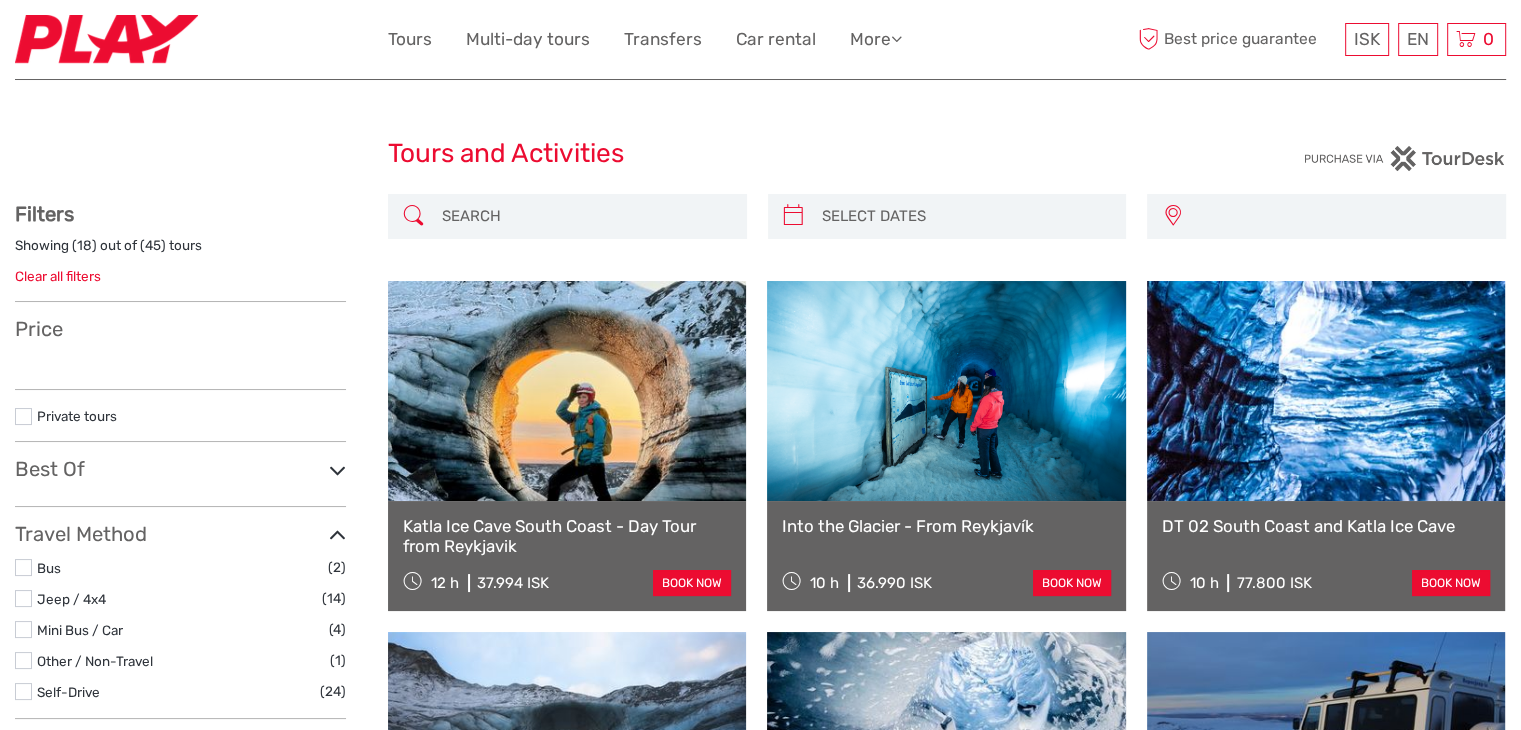 scroll, scrollTop: 0, scrollLeft: 0, axis: both 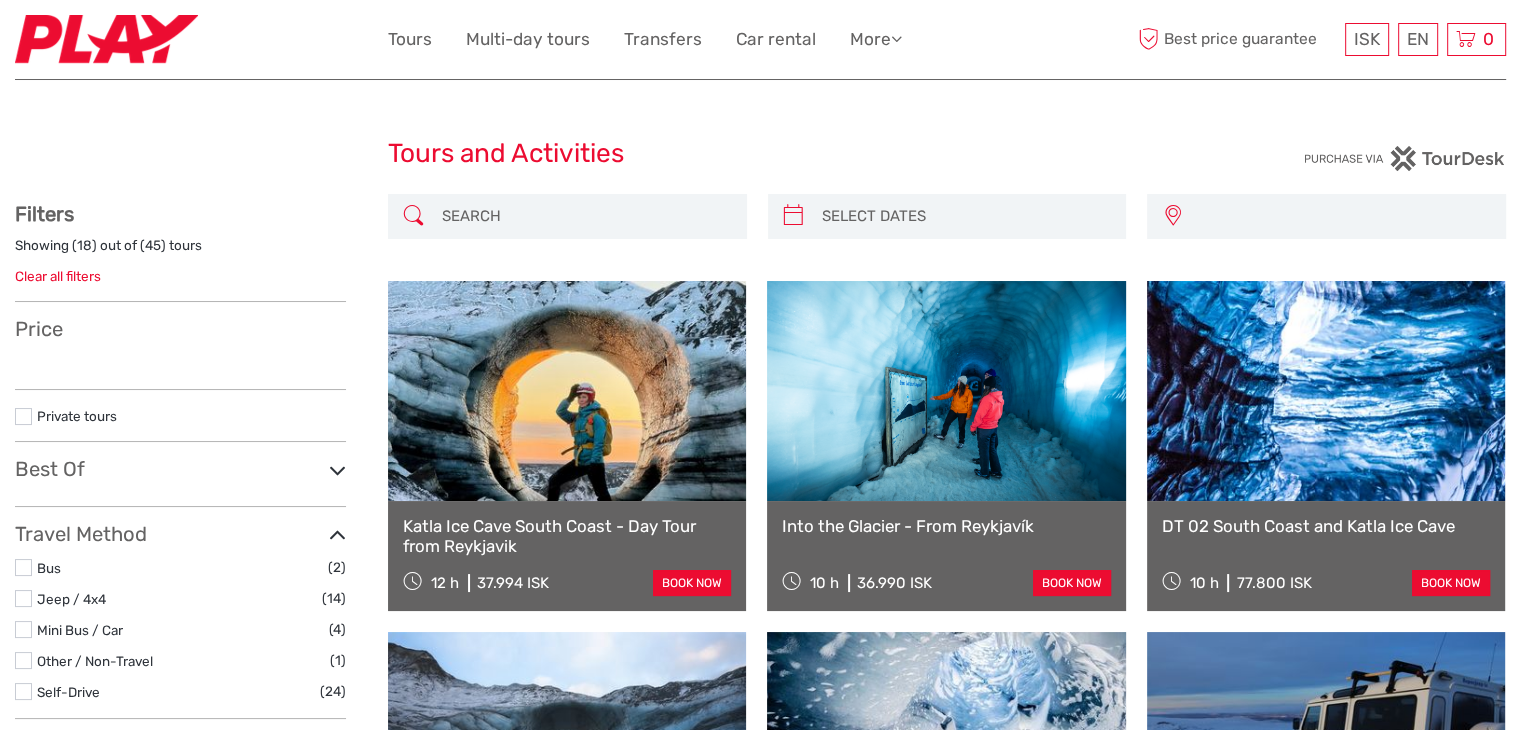 select 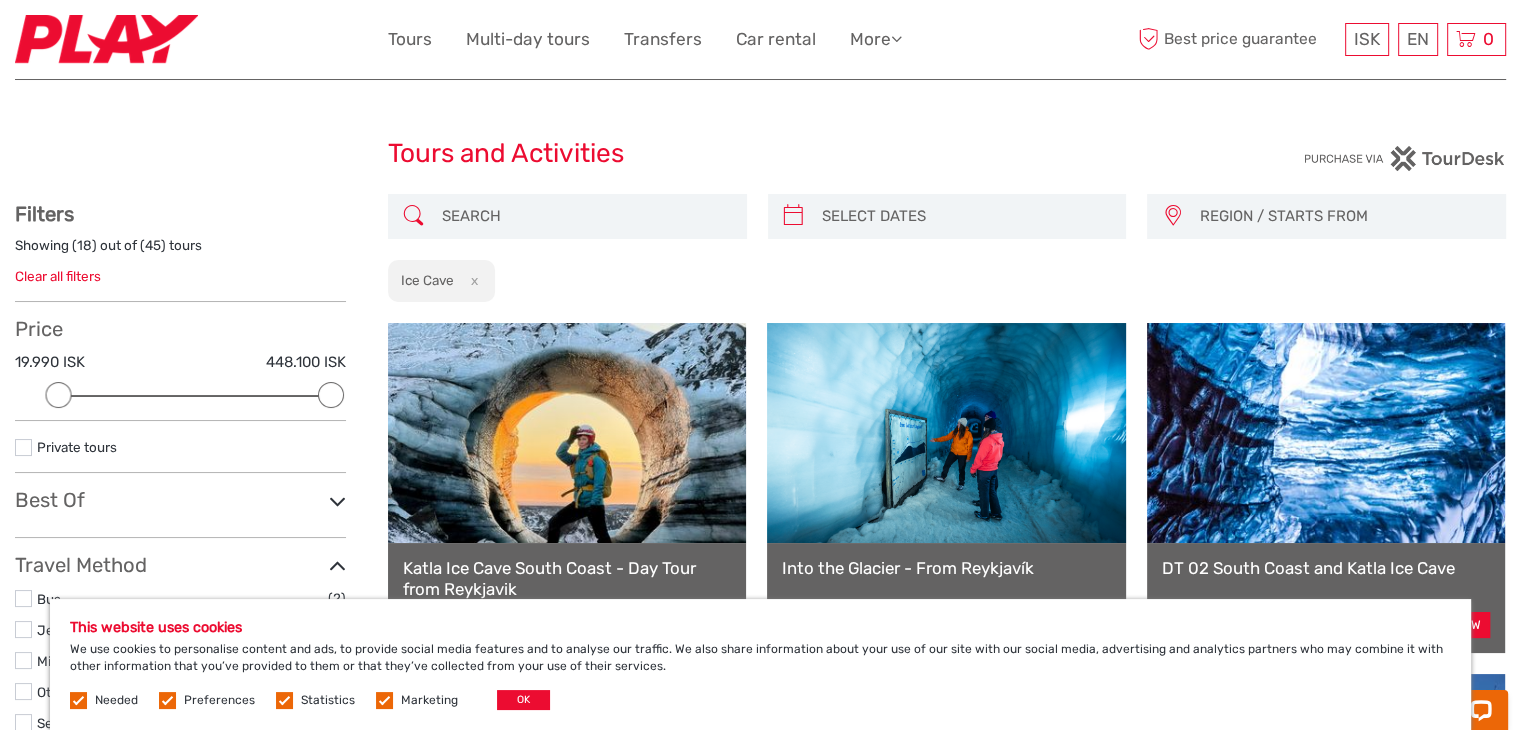 scroll, scrollTop: 0, scrollLeft: 0, axis: both 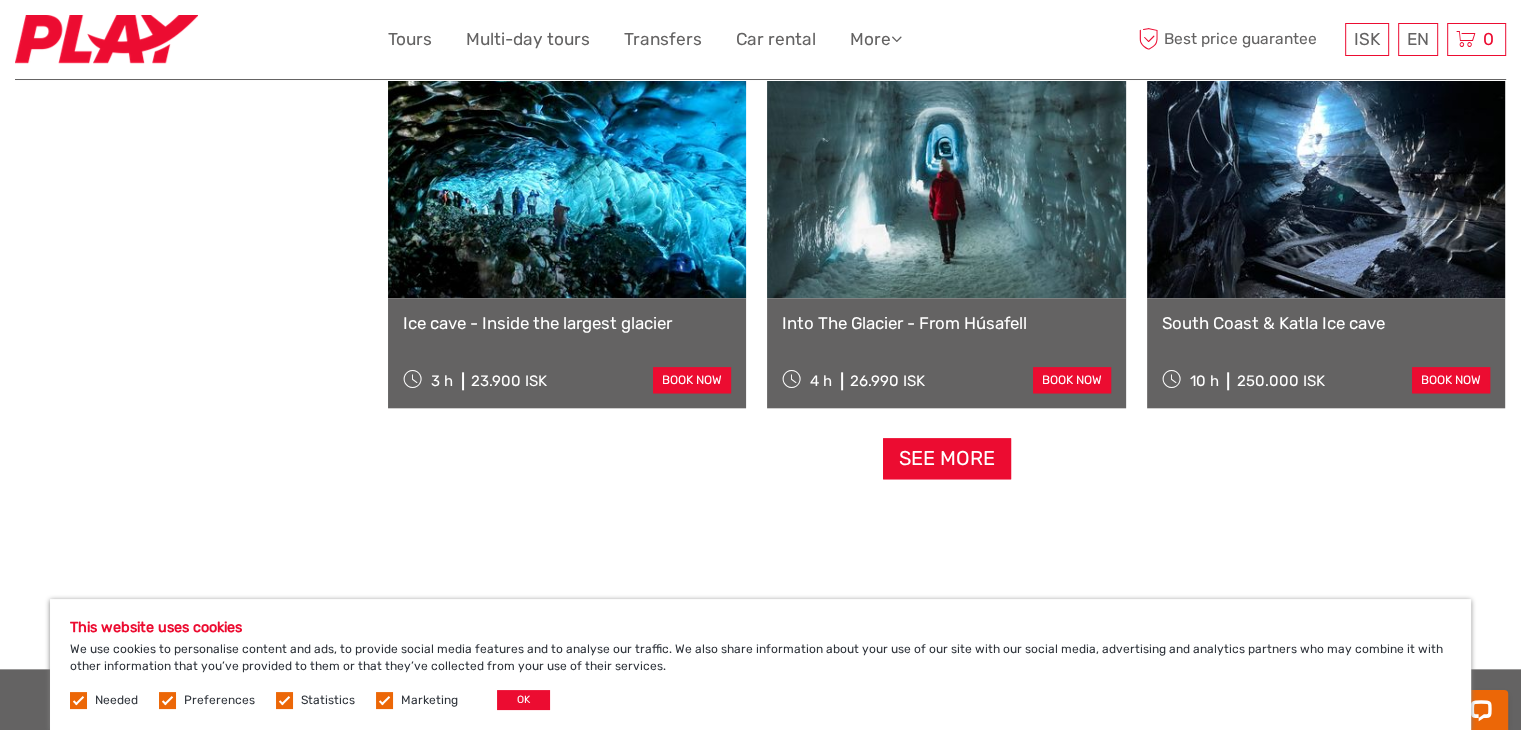 click on "Ice cave - Inside the largest glacier" at bounding box center [567, 323] 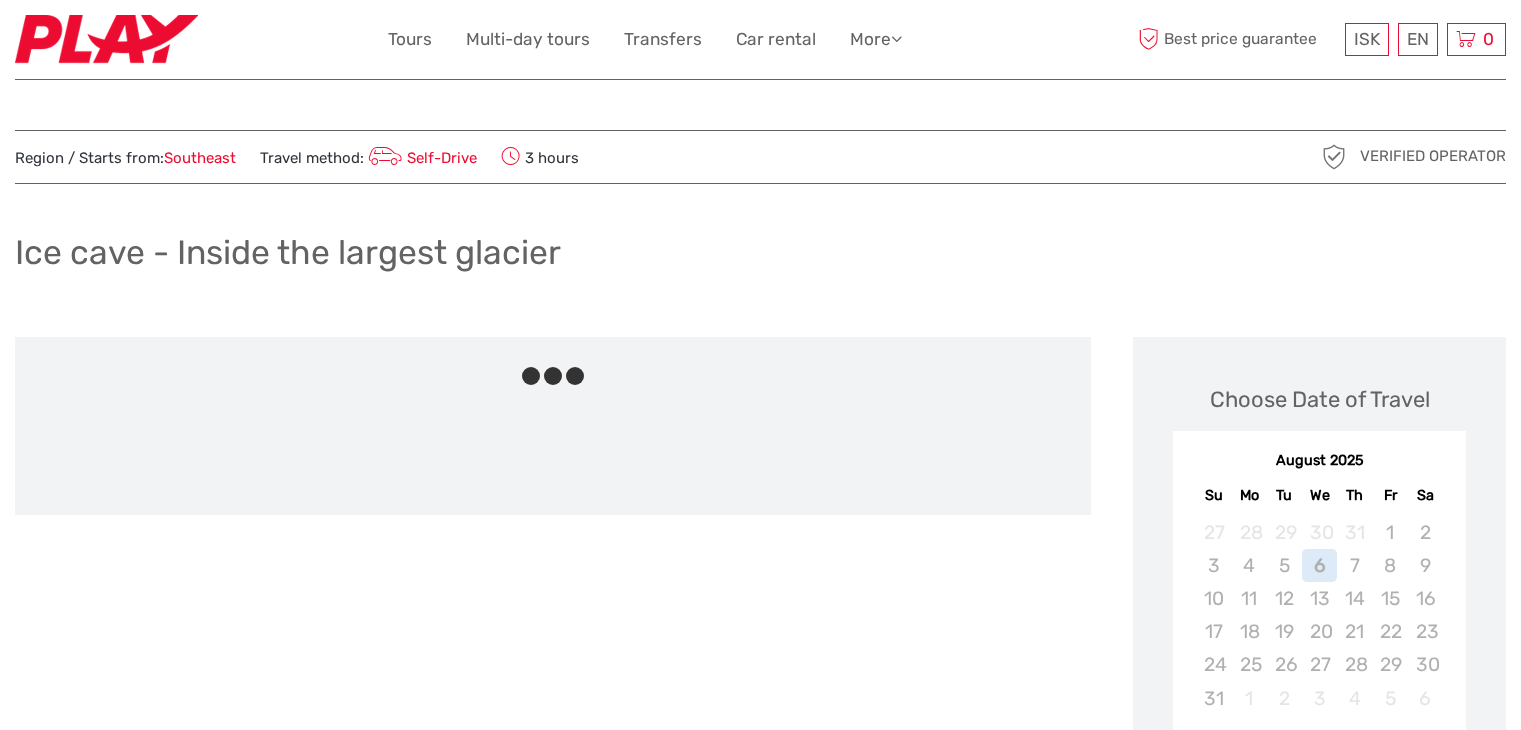 scroll, scrollTop: 0, scrollLeft: 0, axis: both 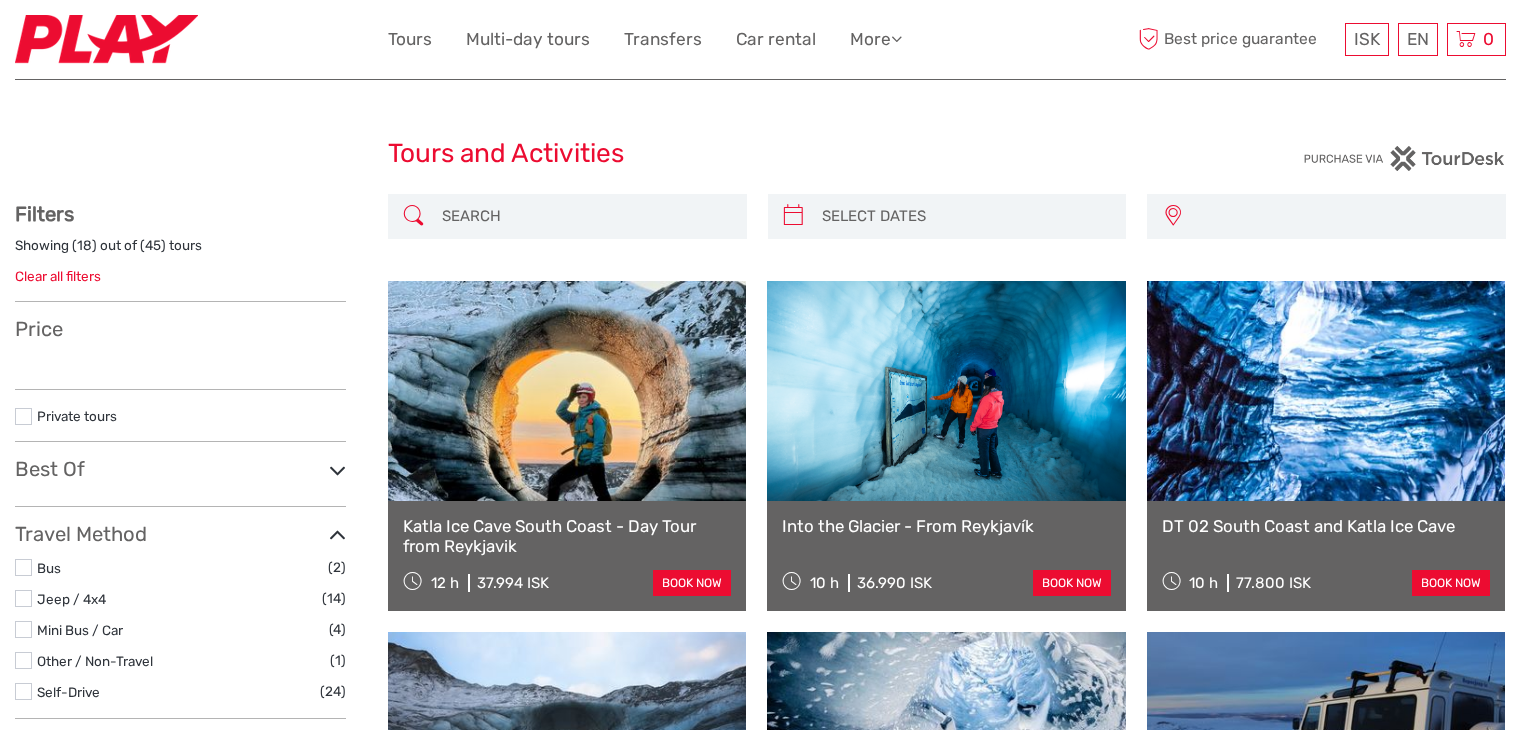 select 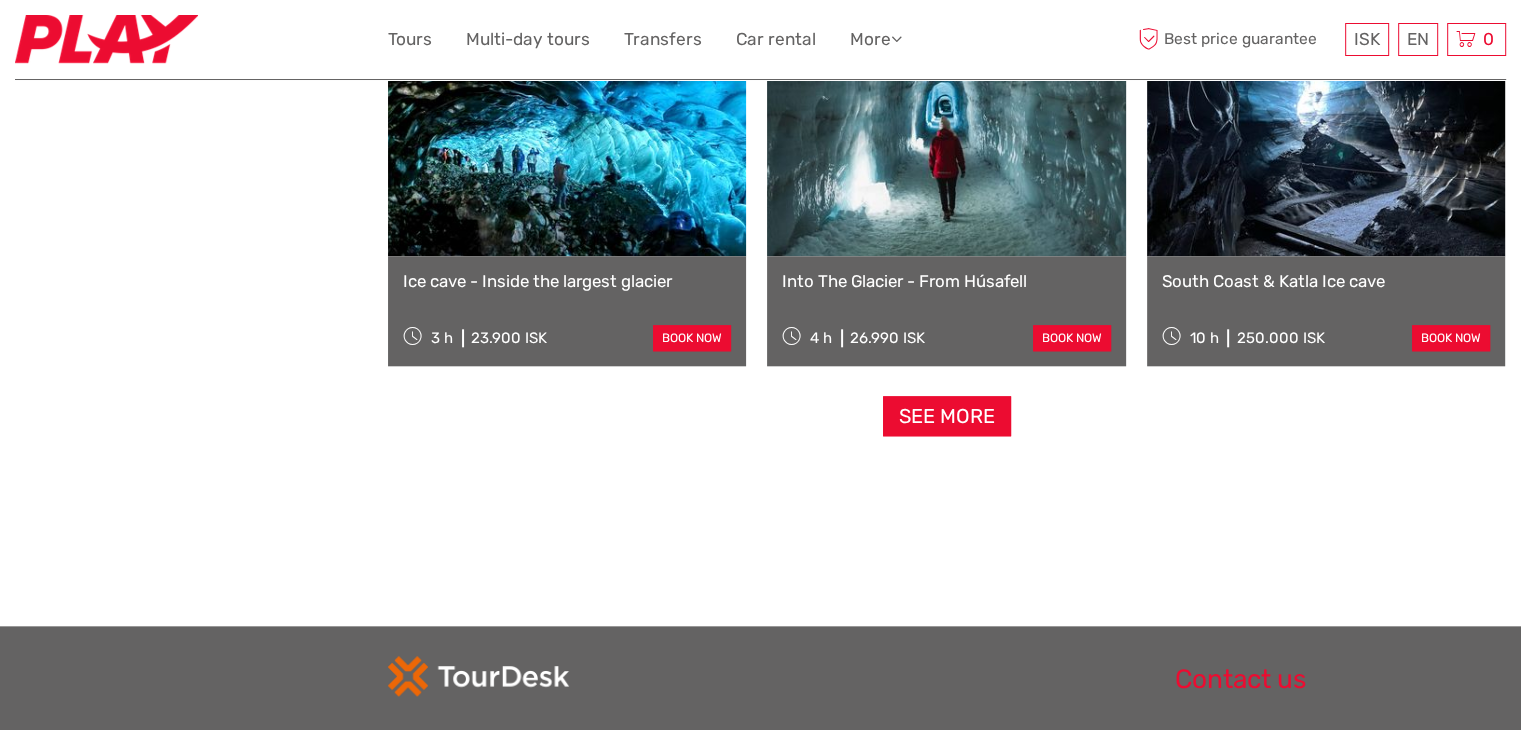 scroll, scrollTop: 0, scrollLeft: 0, axis: both 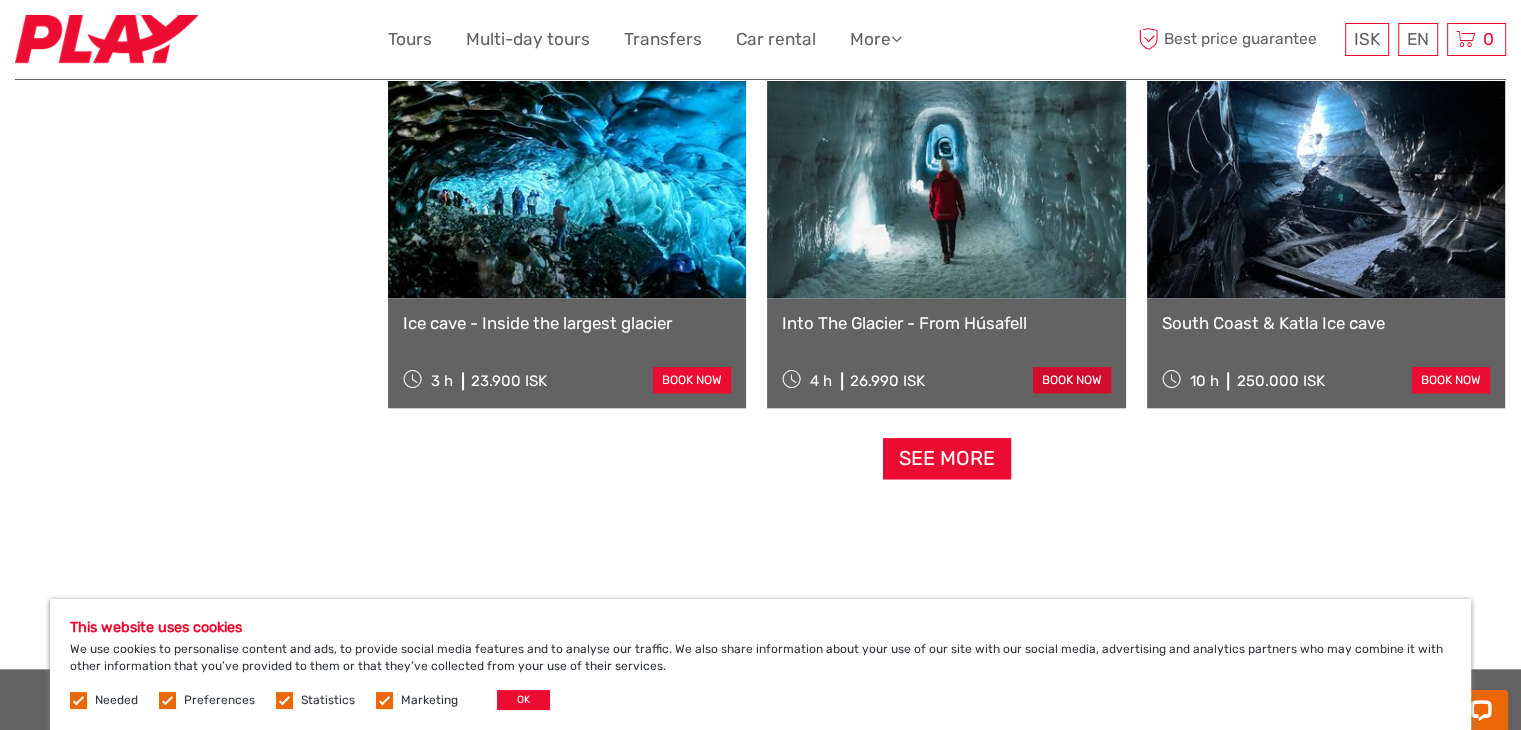 click on "book now" at bounding box center (1072, 380) 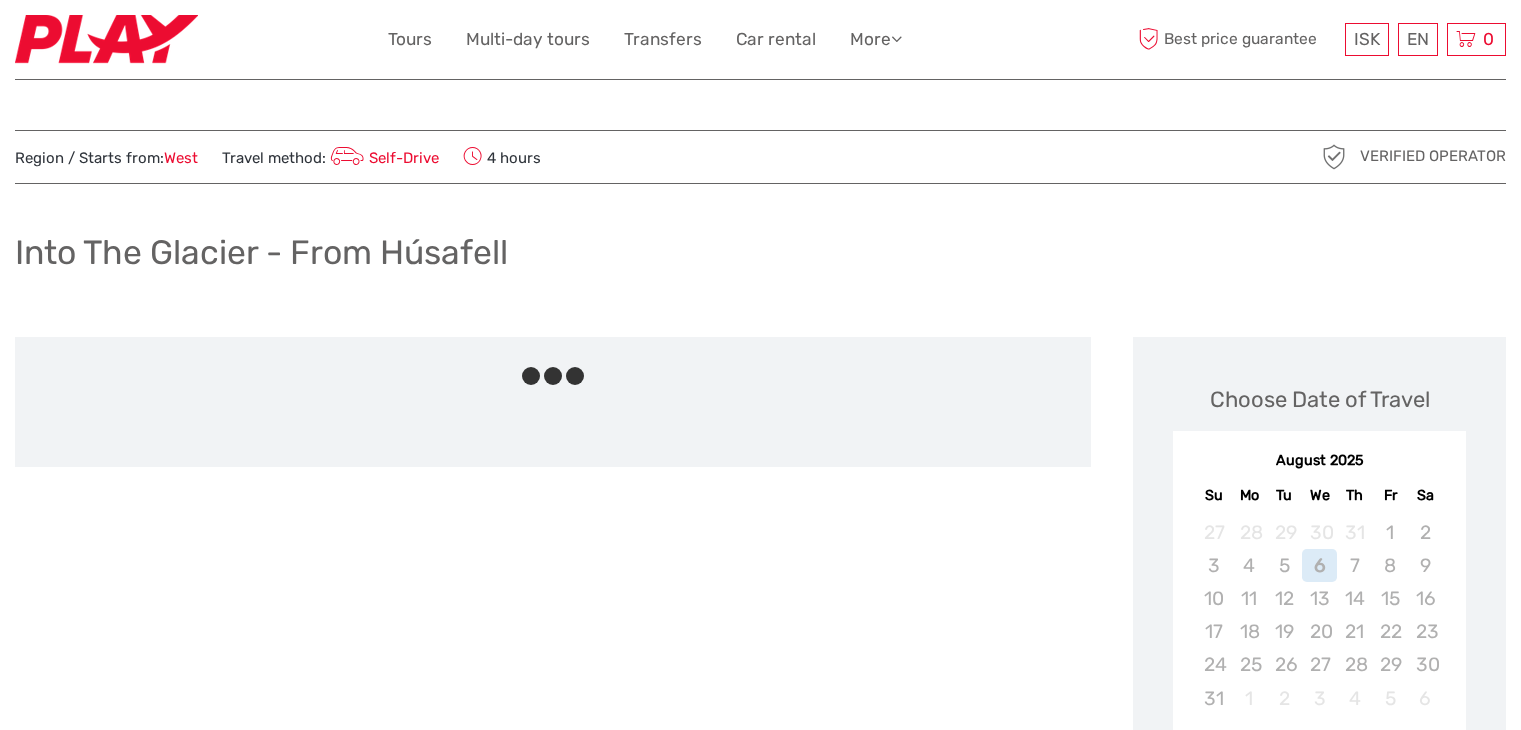 scroll, scrollTop: 0, scrollLeft: 0, axis: both 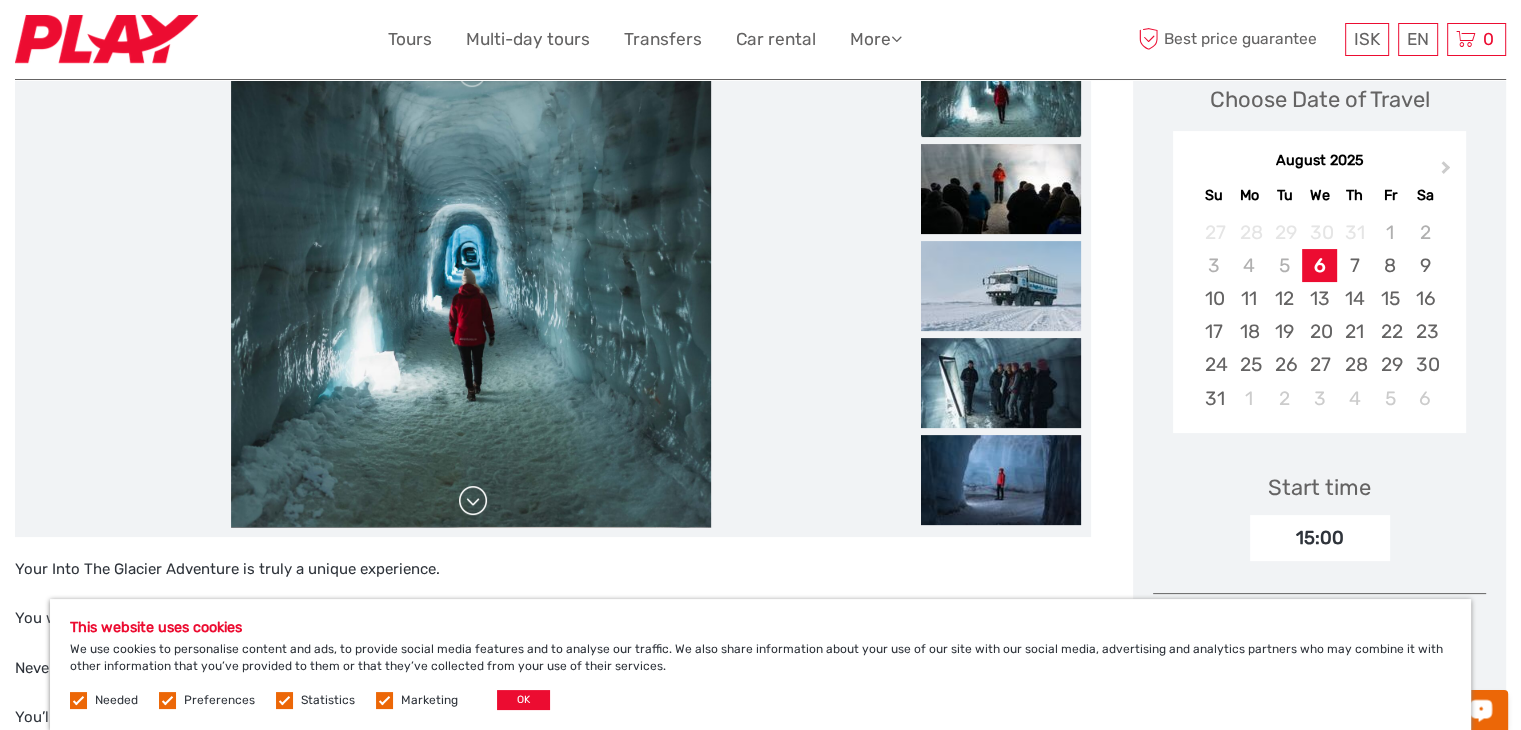 click at bounding box center [473, 501] 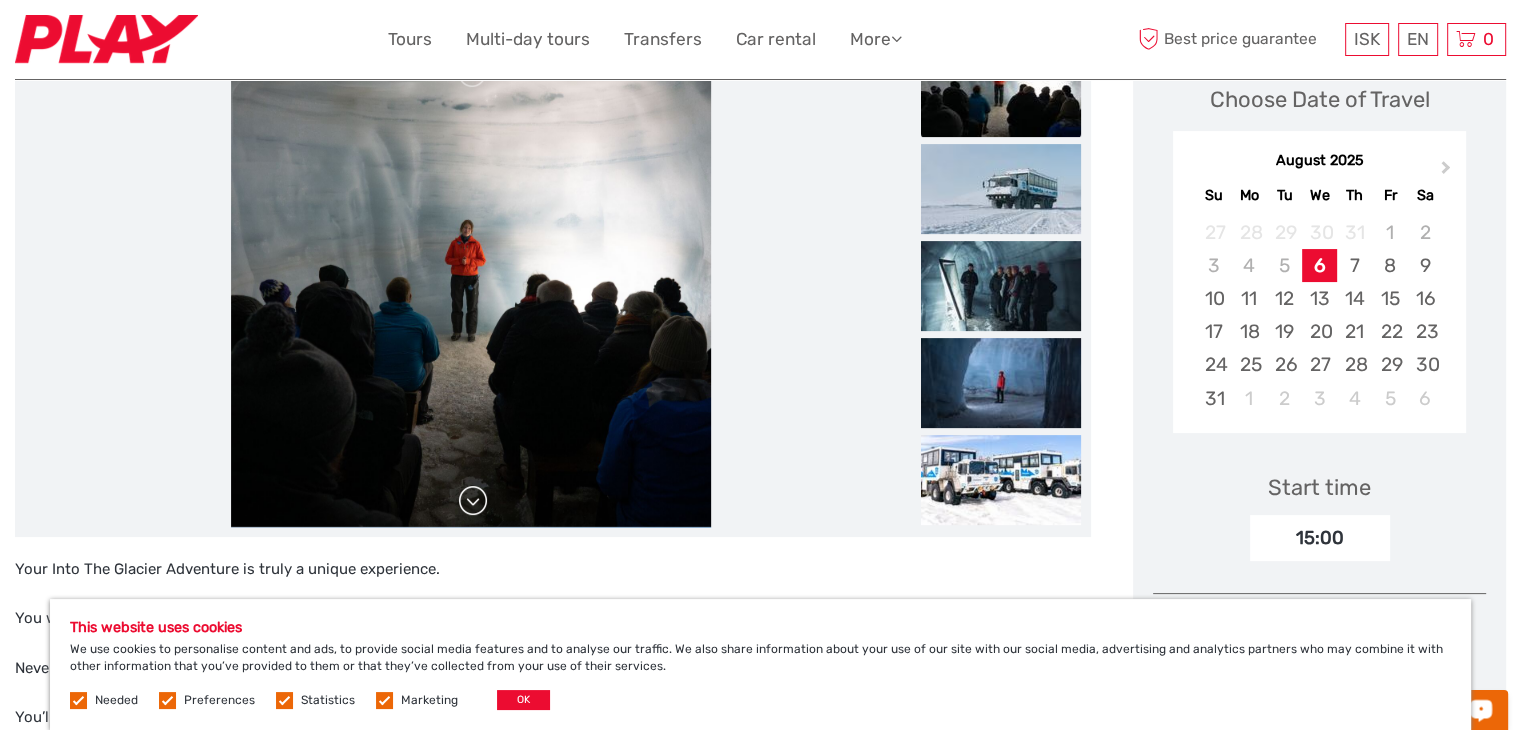 click at bounding box center [473, 501] 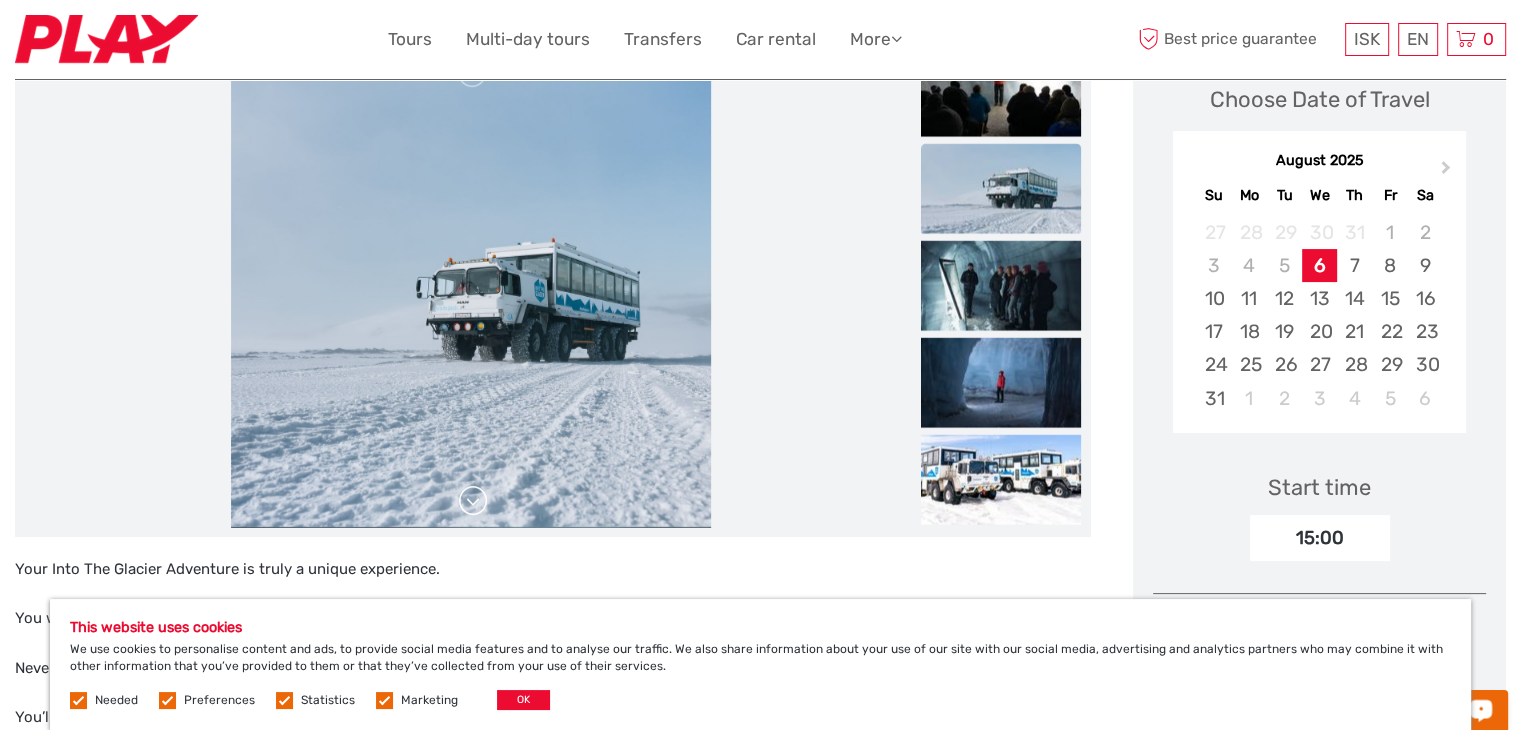 click at bounding box center (473, 501) 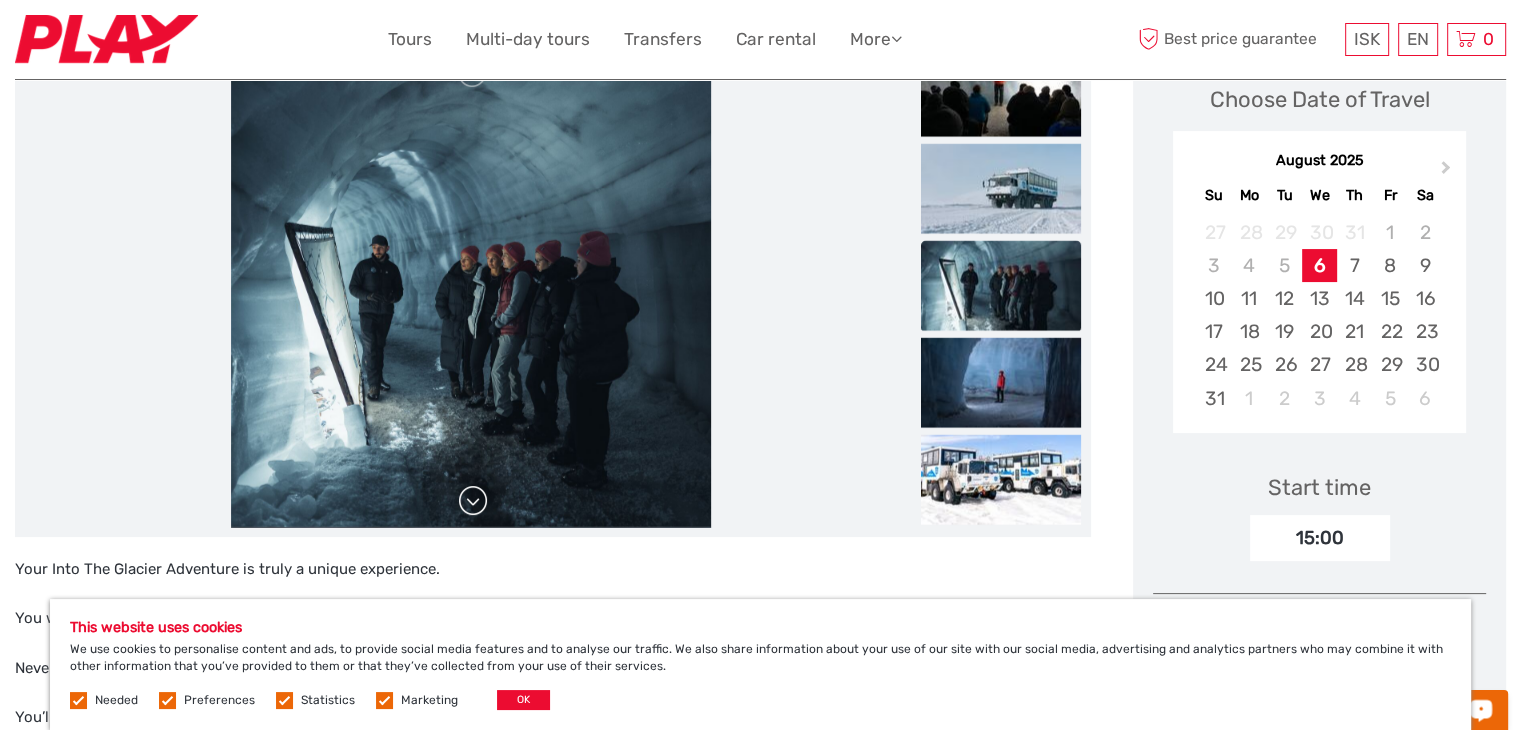 click at bounding box center (473, 501) 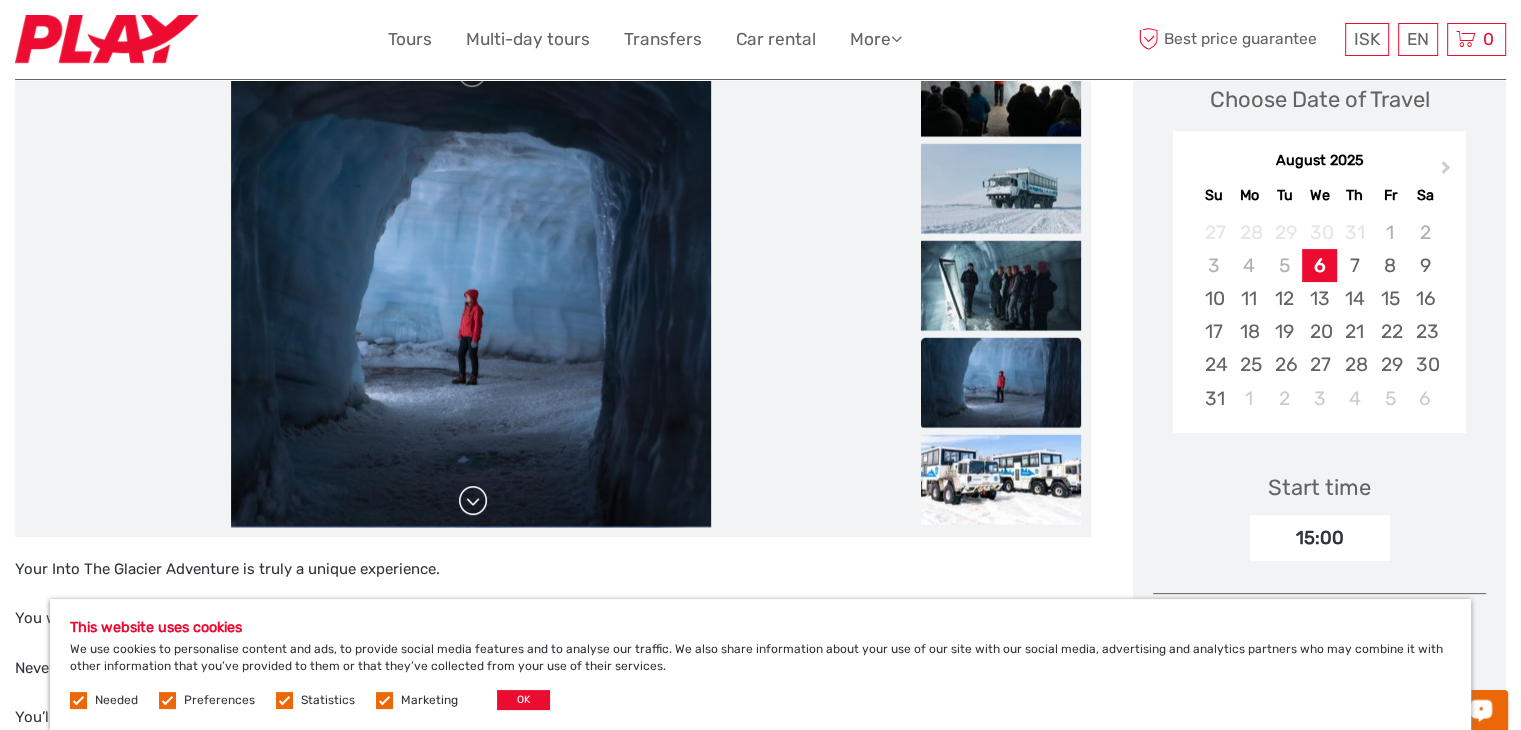 click at bounding box center [473, 501] 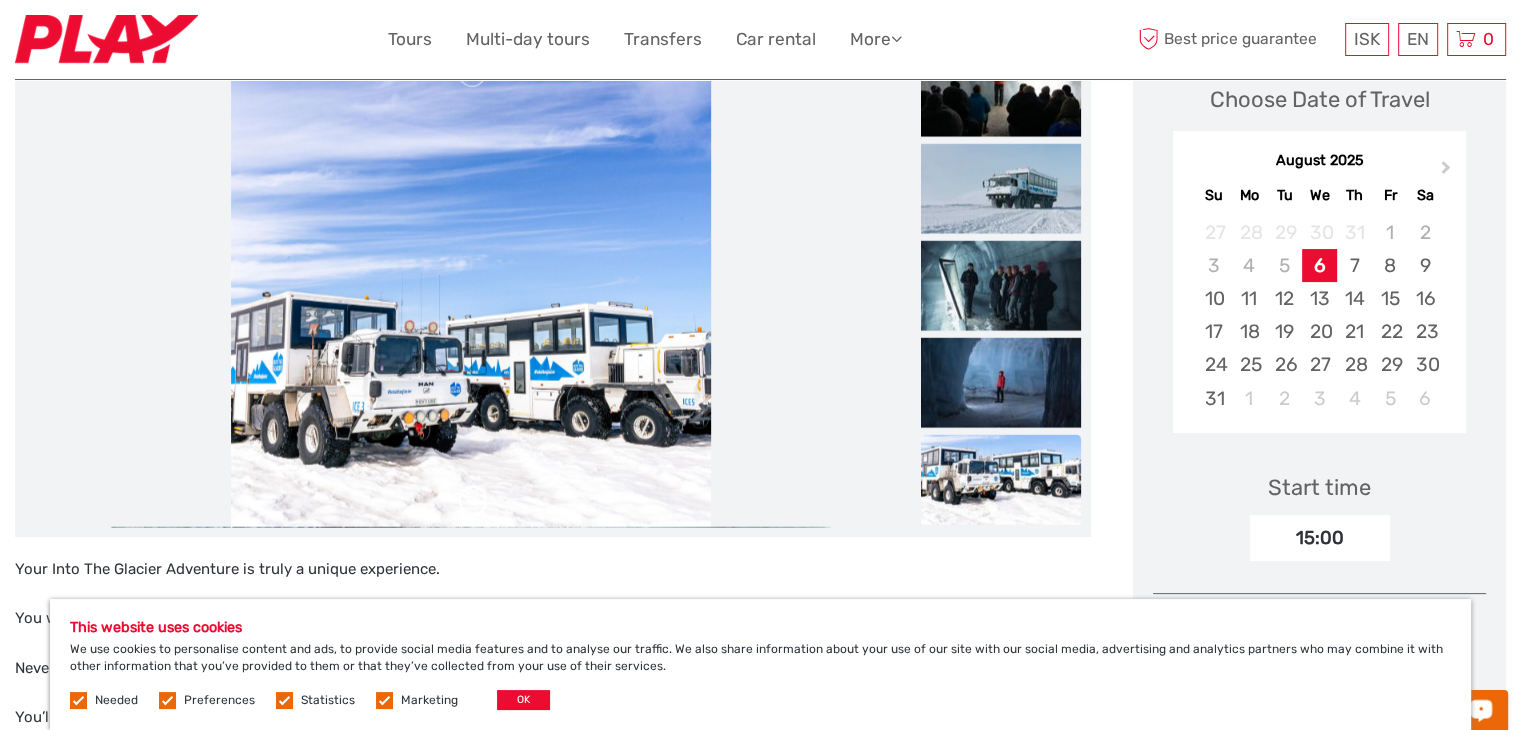 click at bounding box center [473, 501] 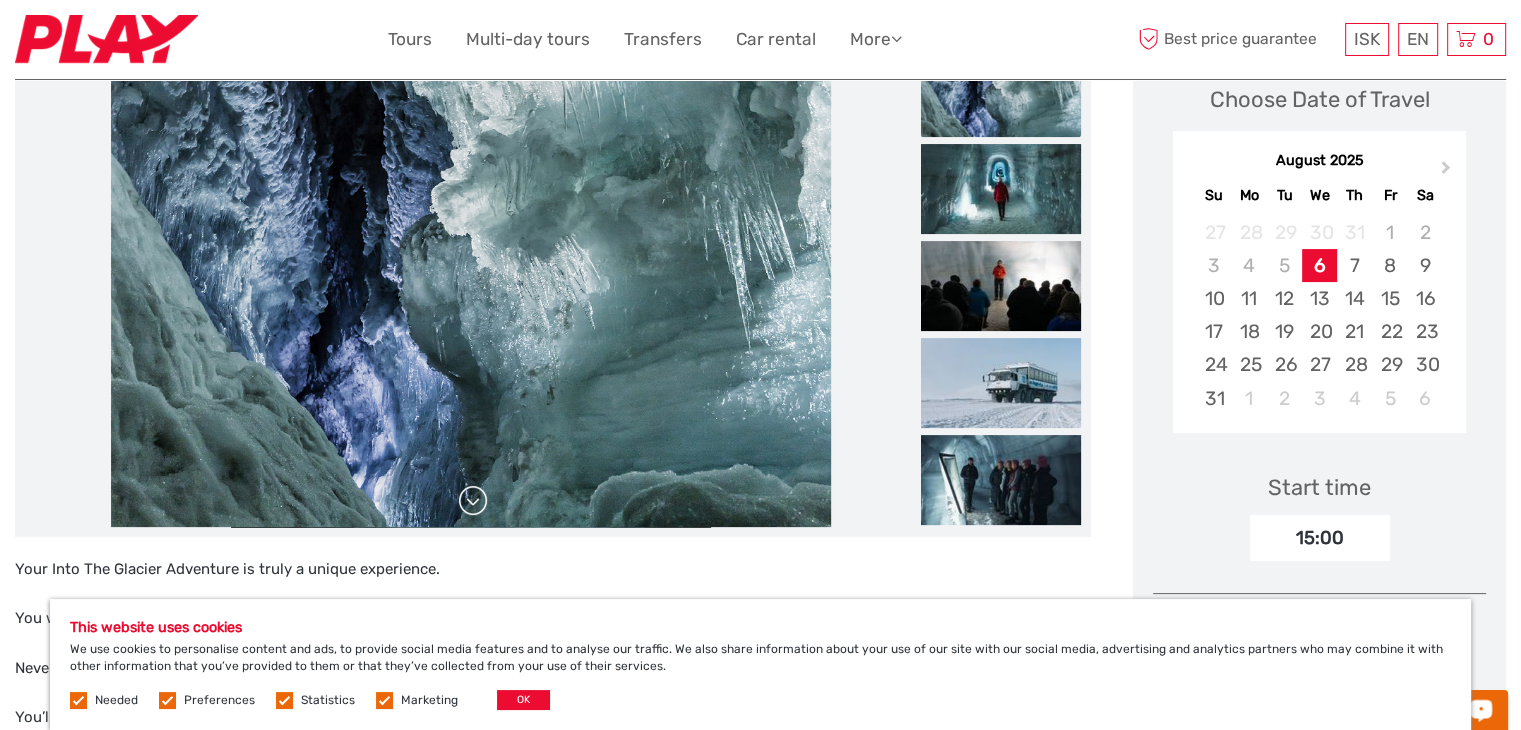 click at bounding box center (473, 501) 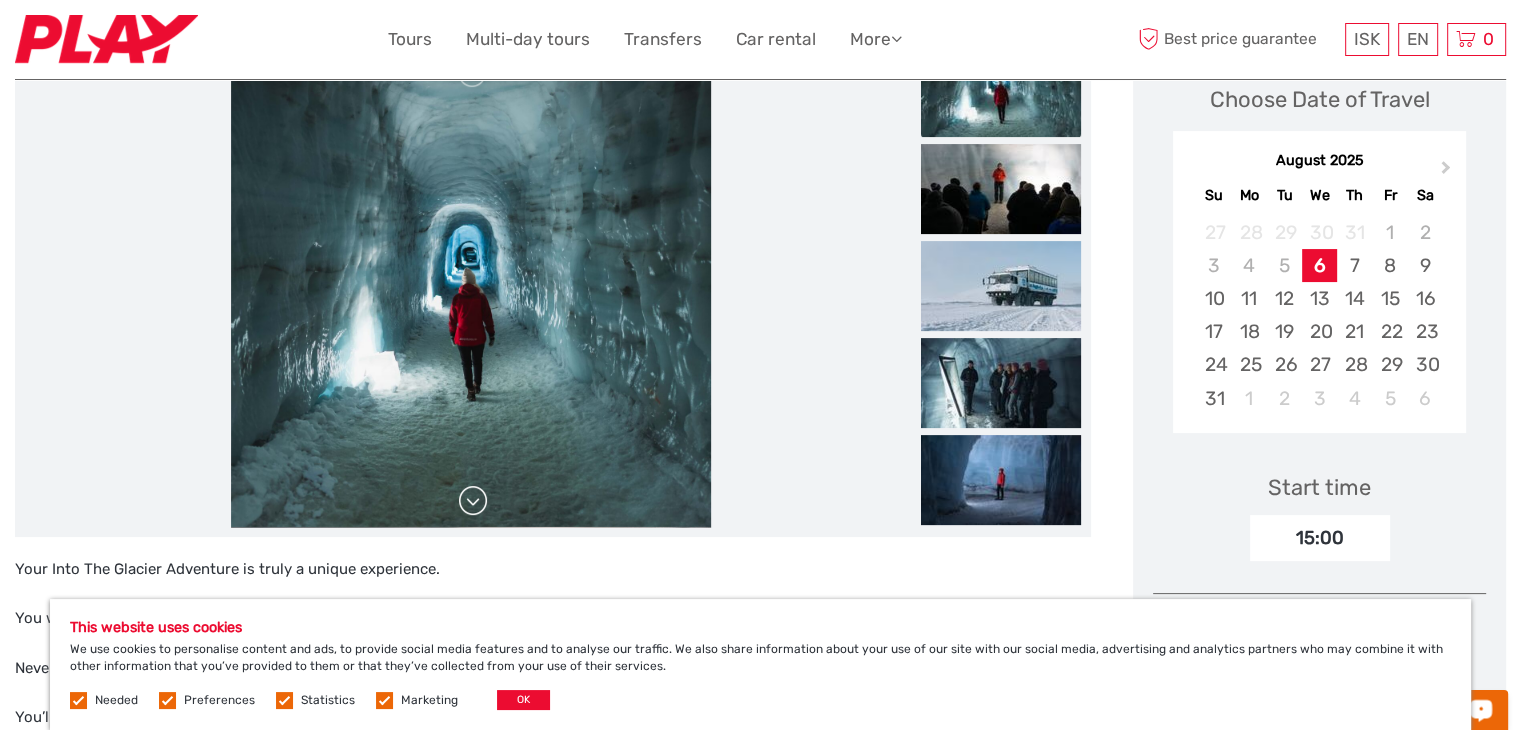 click at bounding box center [473, 501] 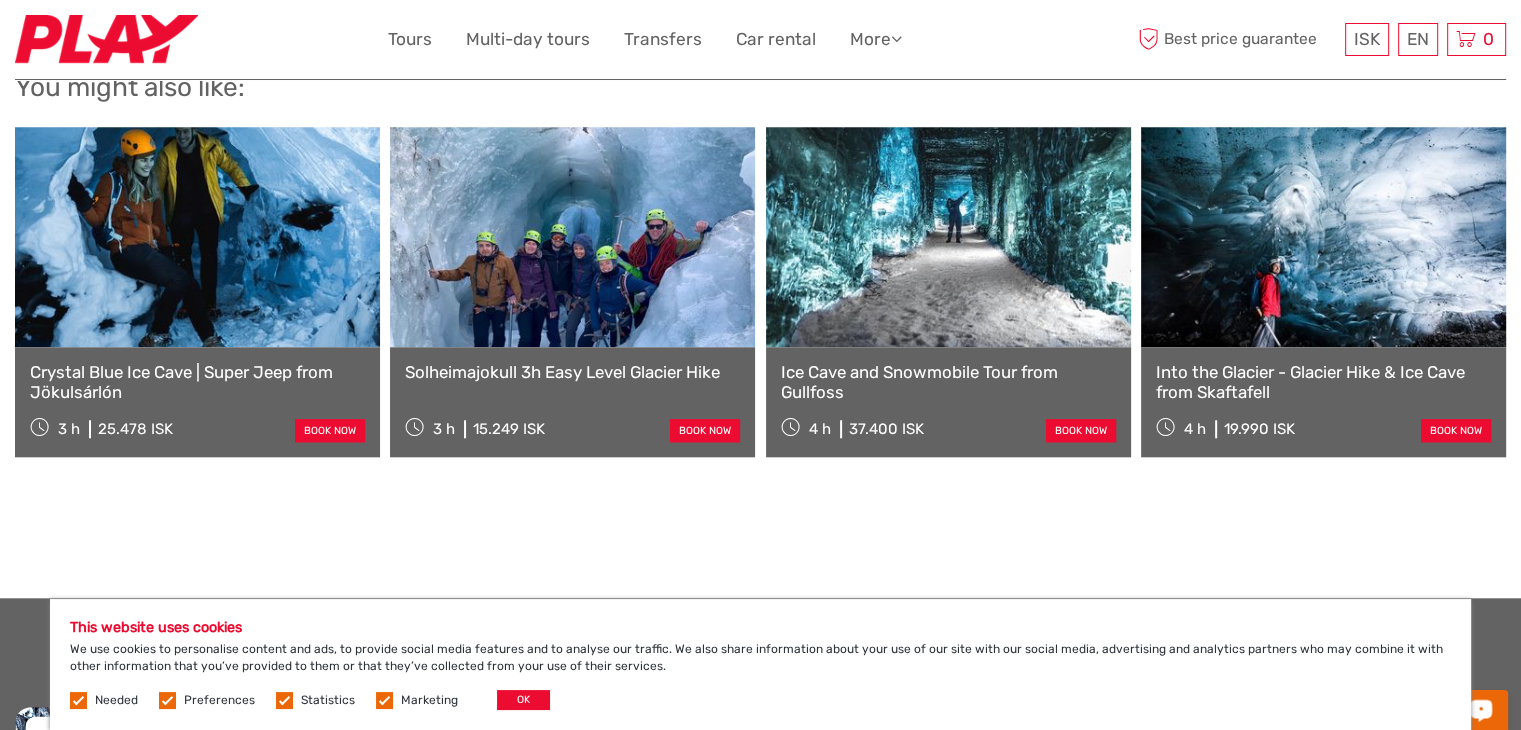 scroll, scrollTop: 1900, scrollLeft: 0, axis: vertical 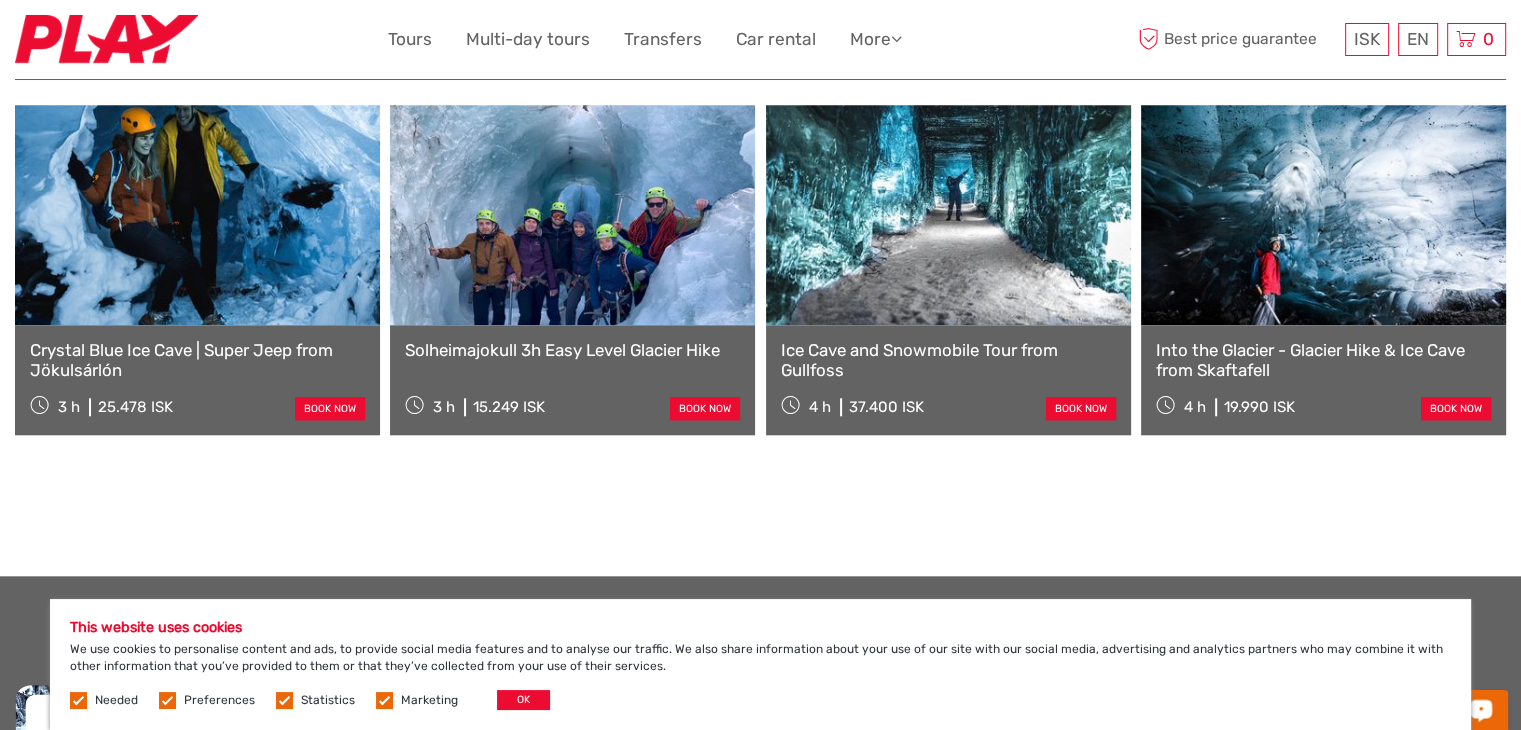 click on "Into the Glacier - Glacier Hike & Ice Cave from Skaftafell" at bounding box center (1323, 360) 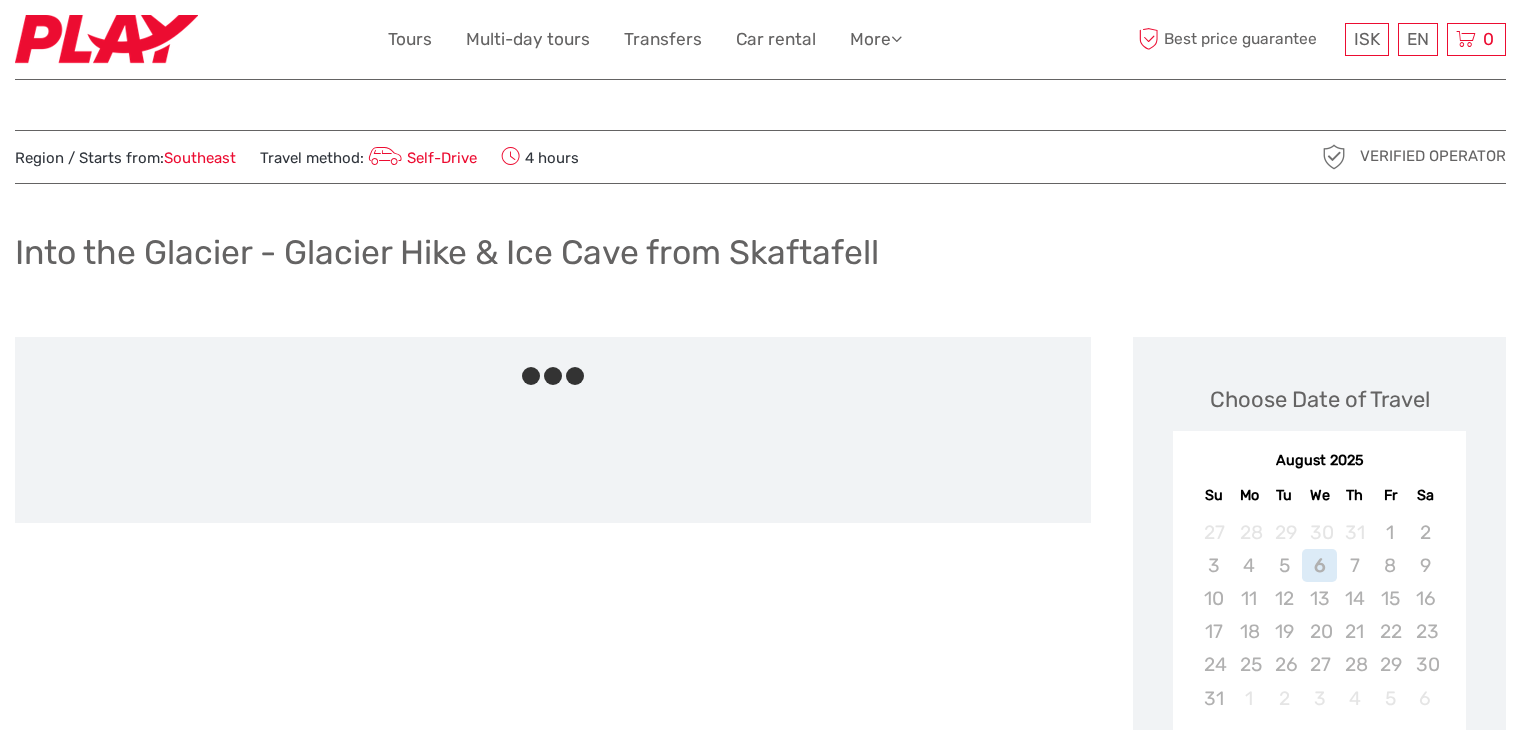 scroll, scrollTop: 0, scrollLeft: 0, axis: both 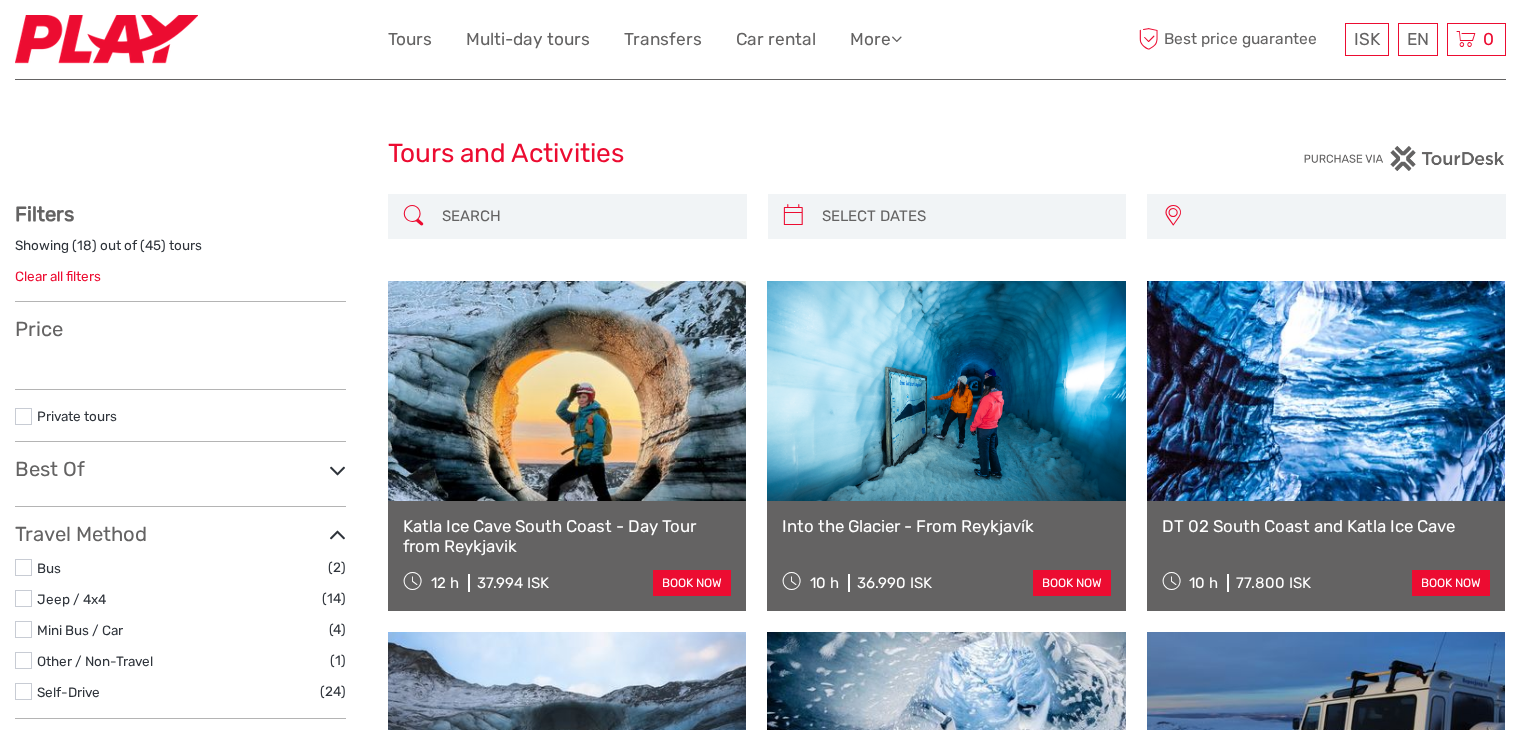 select 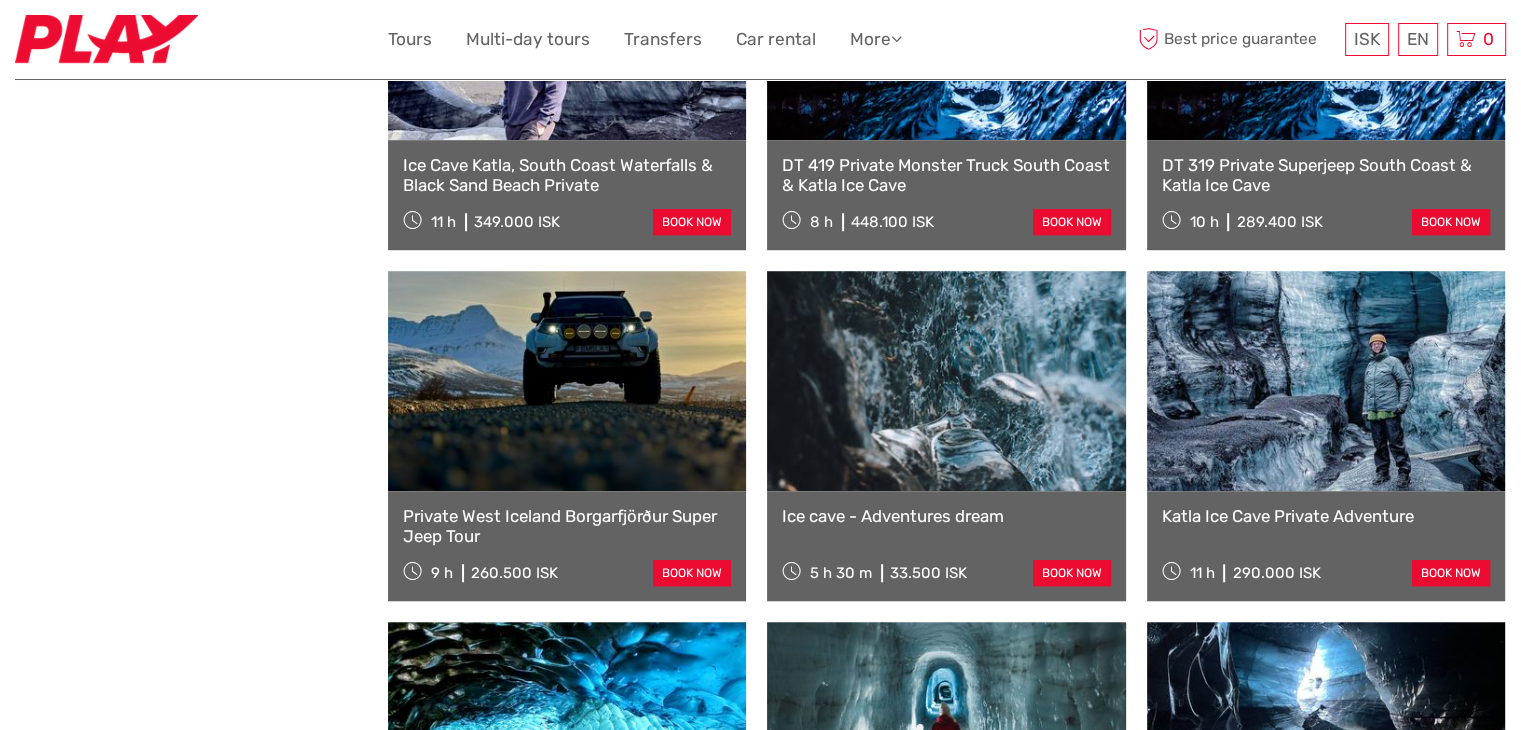 scroll, scrollTop: 1400, scrollLeft: 0, axis: vertical 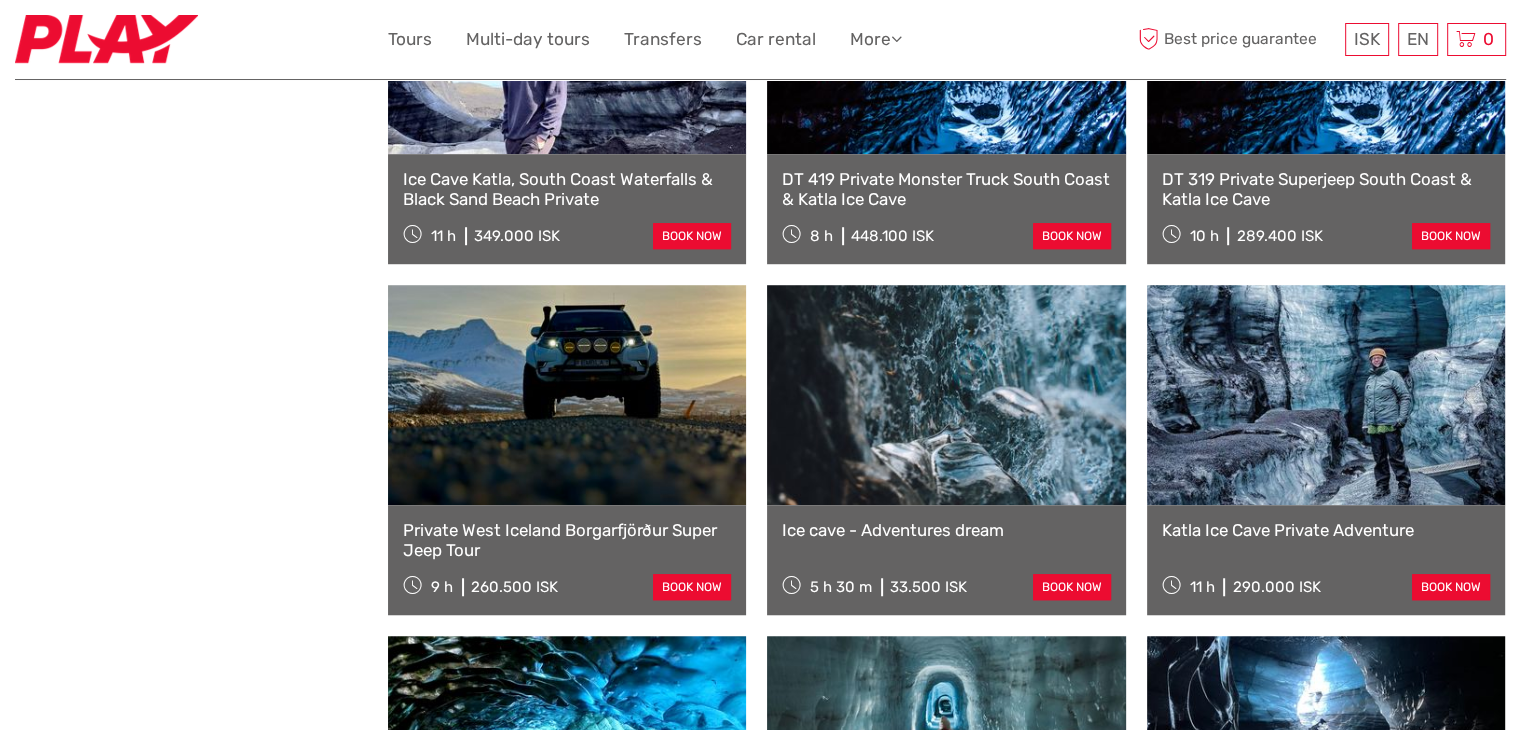 select 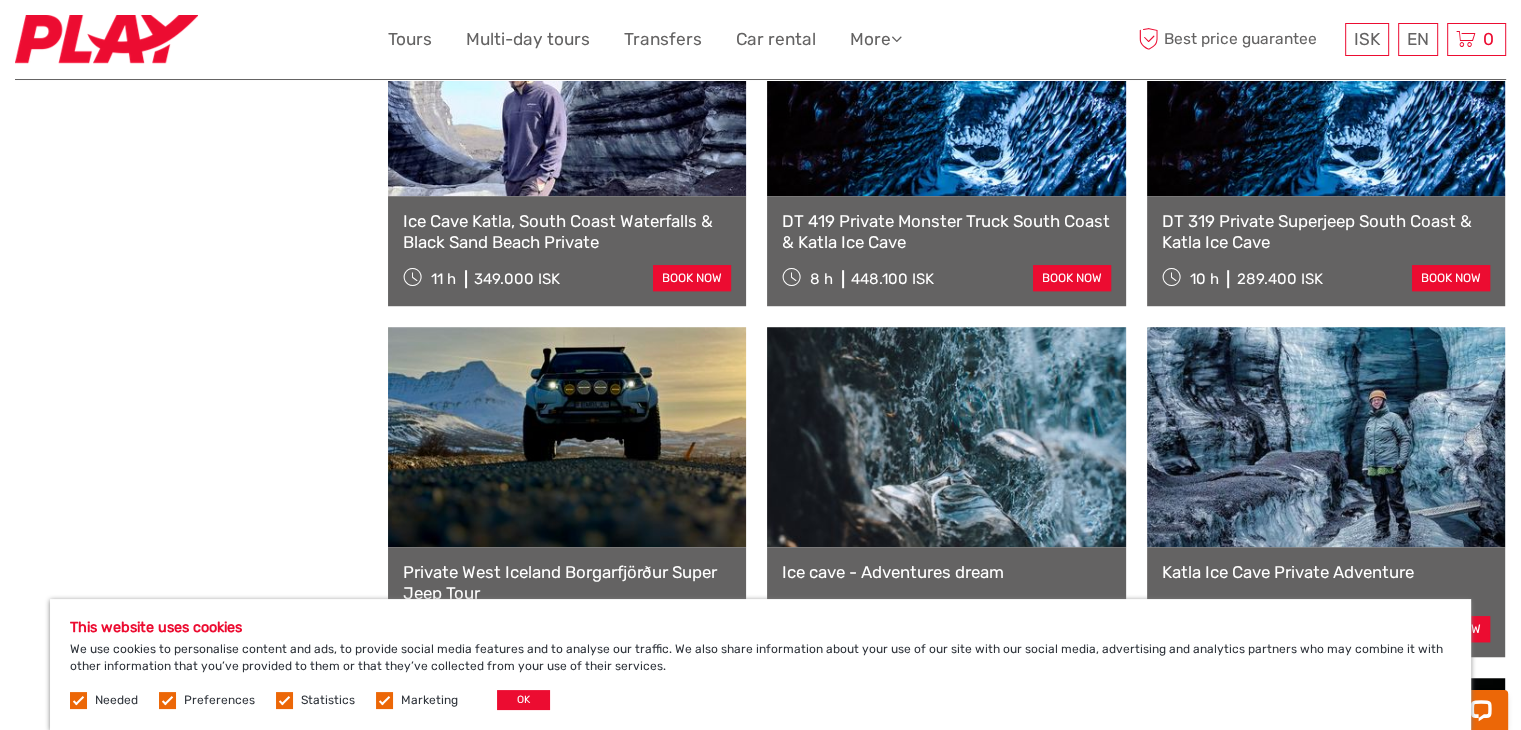 scroll, scrollTop: 0, scrollLeft: 0, axis: both 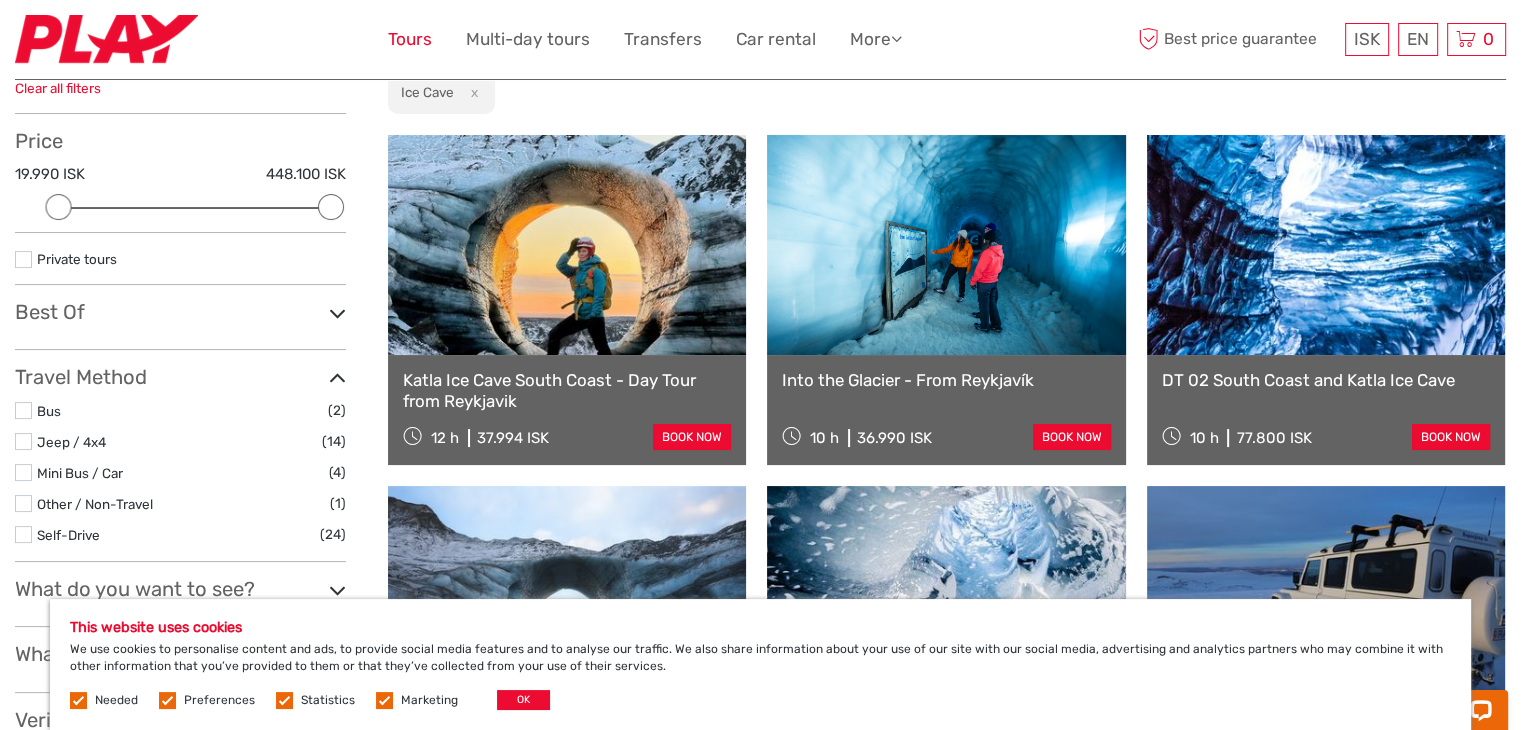click on "Tours" at bounding box center (410, 39) 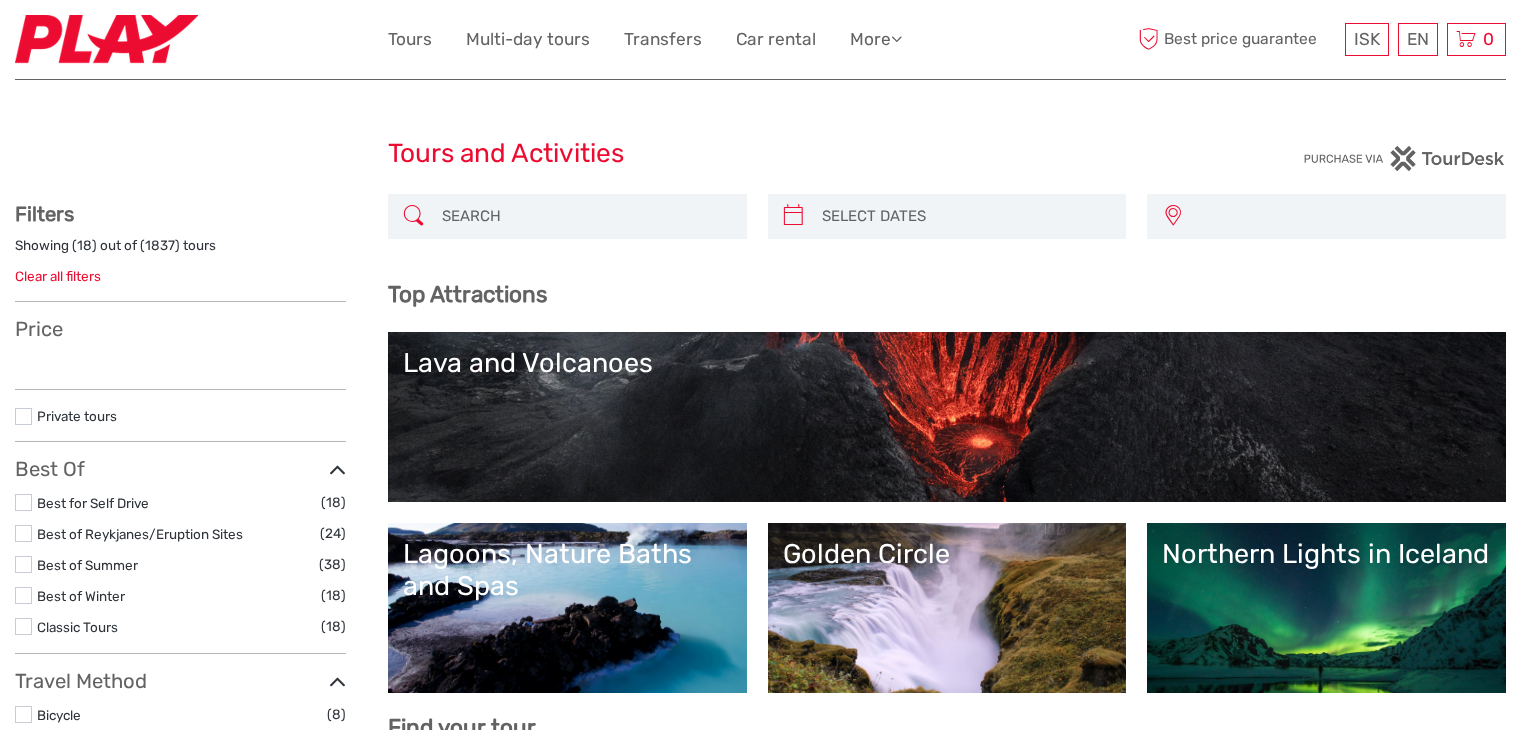select 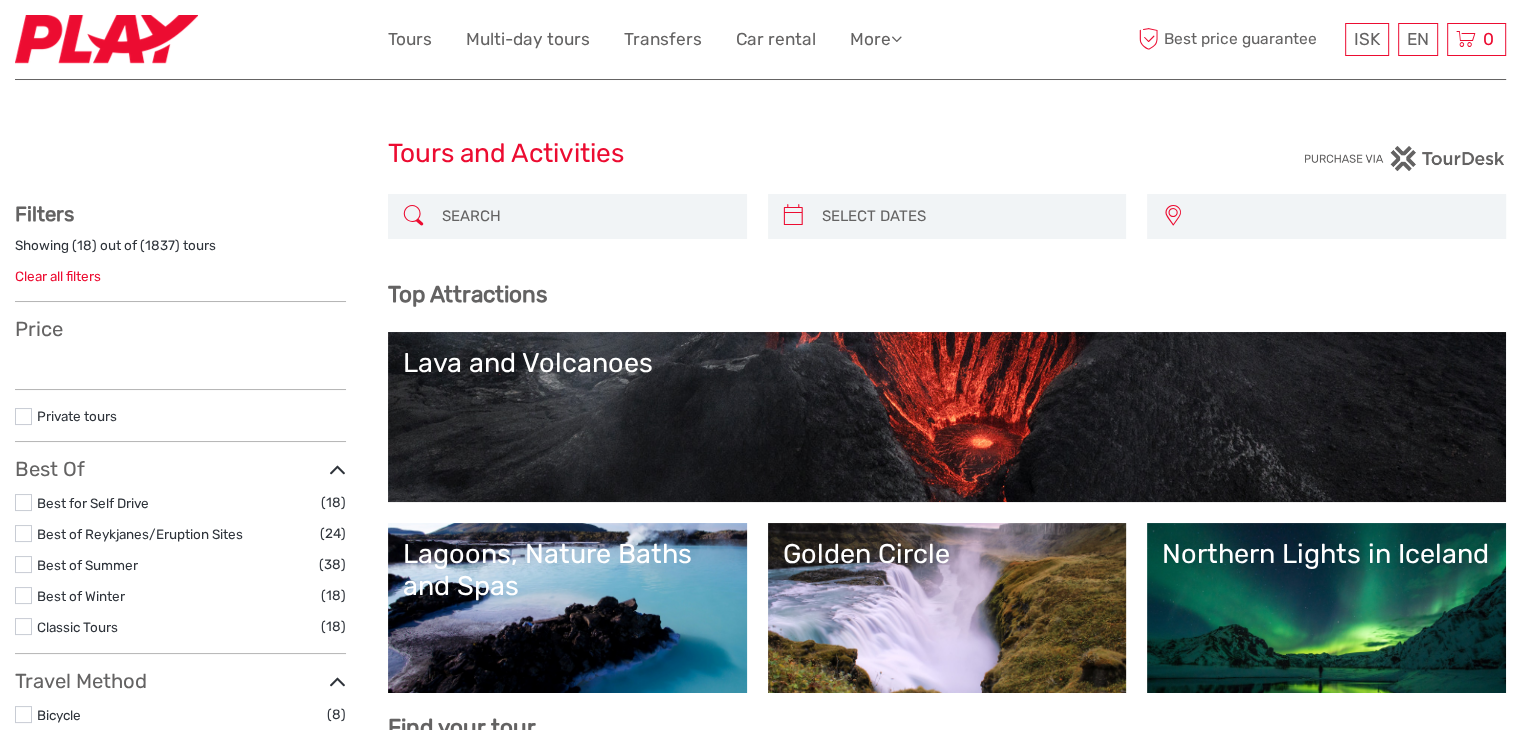 select 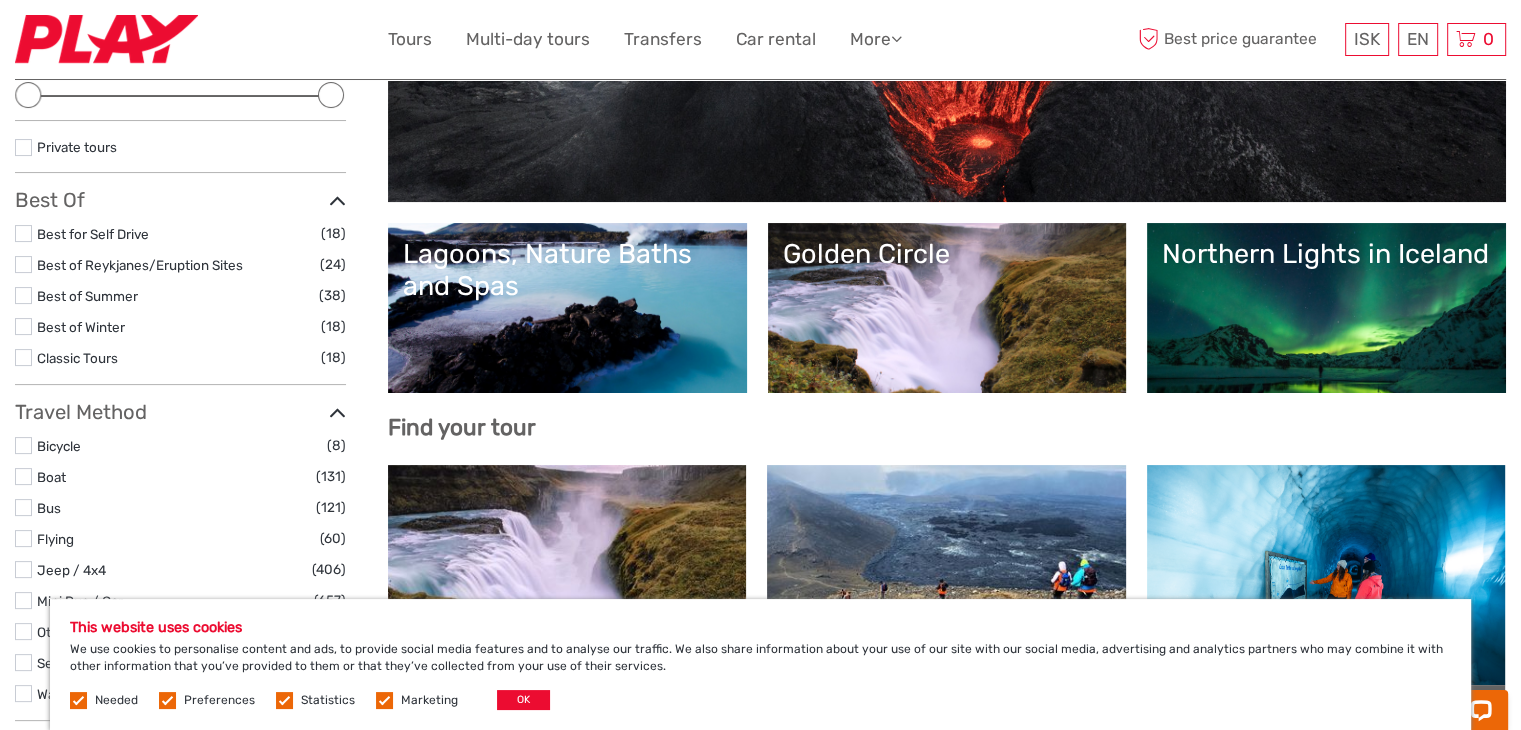 scroll, scrollTop: 378, scrollLeft: 0, axis: vertical 